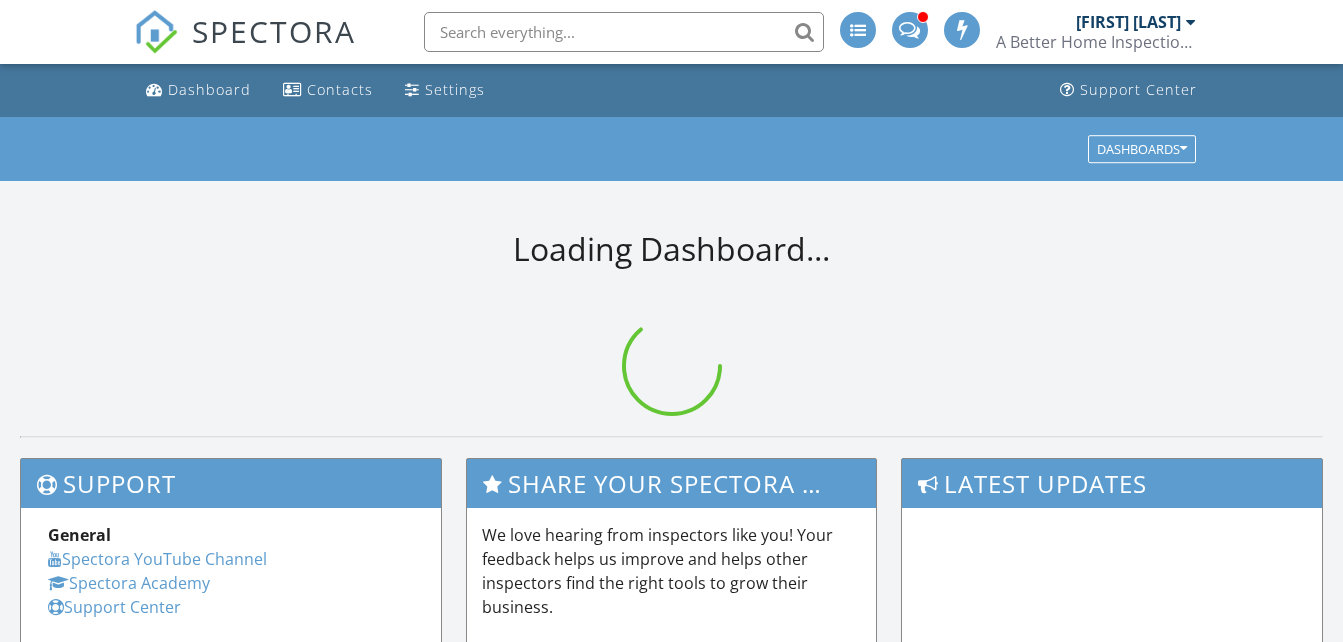 scroll, scrollTop: 0, scrollLeft: 0, axis: both 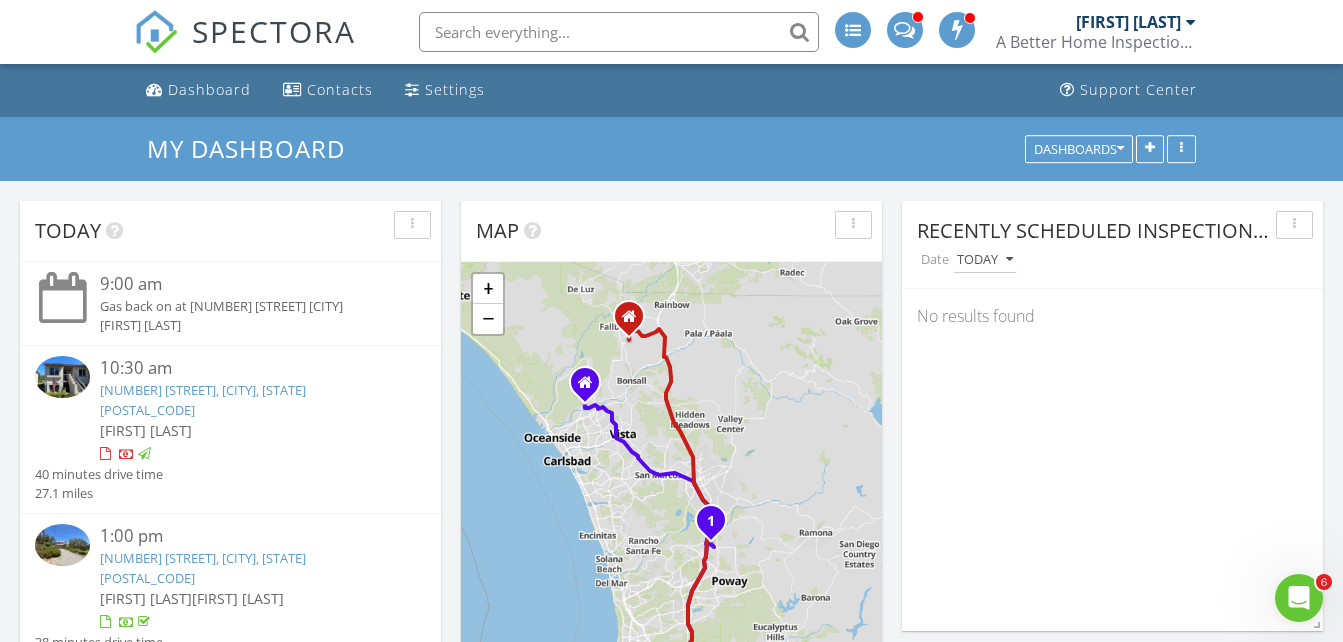 click on "[NUMBER] [STREET], [CITY], [STATE] [POSTAL_CODE]" at bounding box center [203, 567] 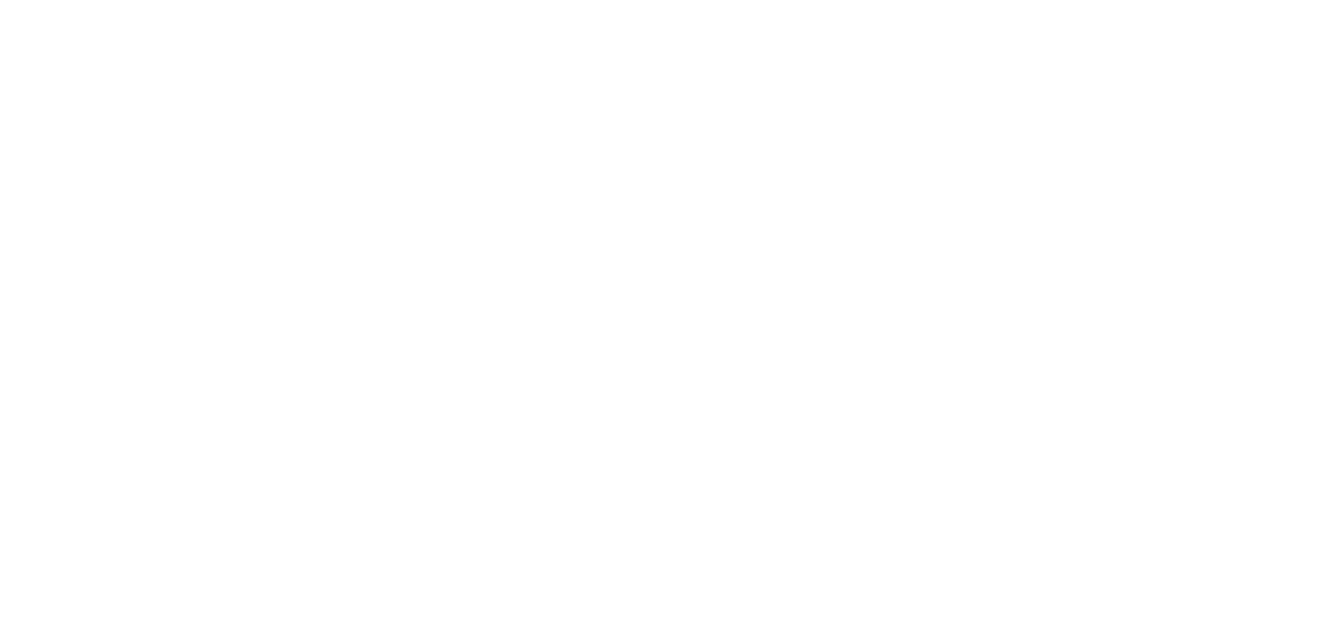 scroll, scrollTop: 0, scrollLeft: 0, axis: both 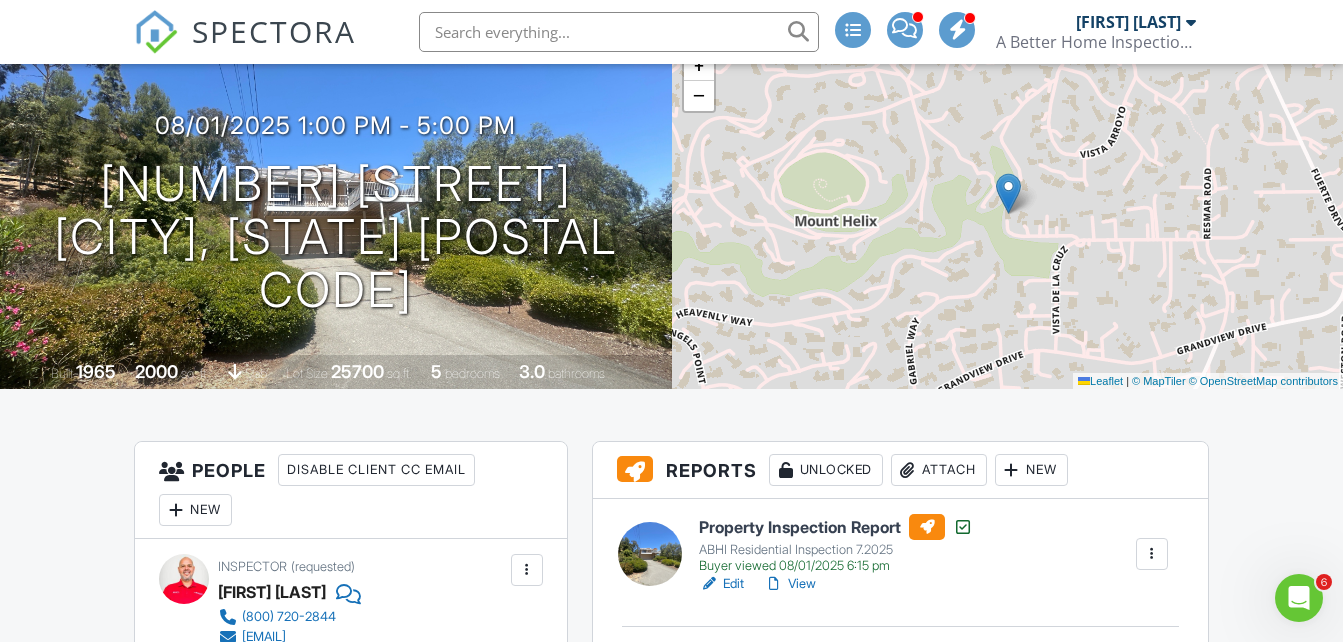 click on "Edit" at bounding box center (721, 584) 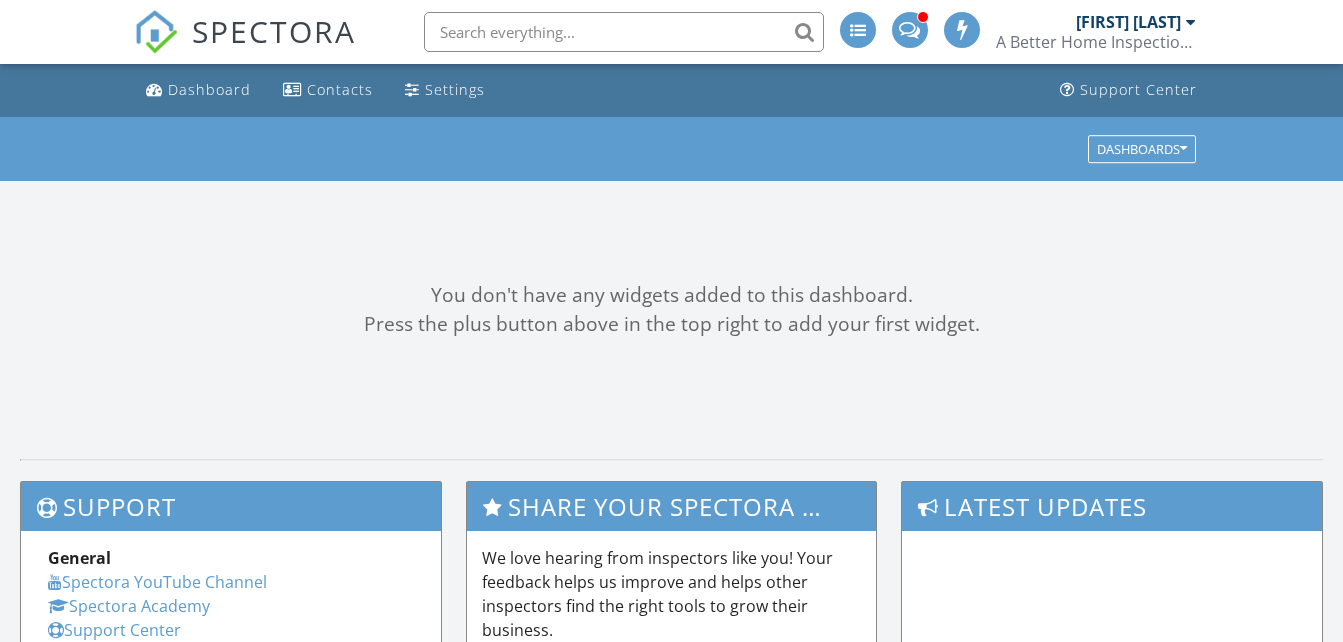 scroll, scrollTop: 0, scrollLeft: 0, axis: both 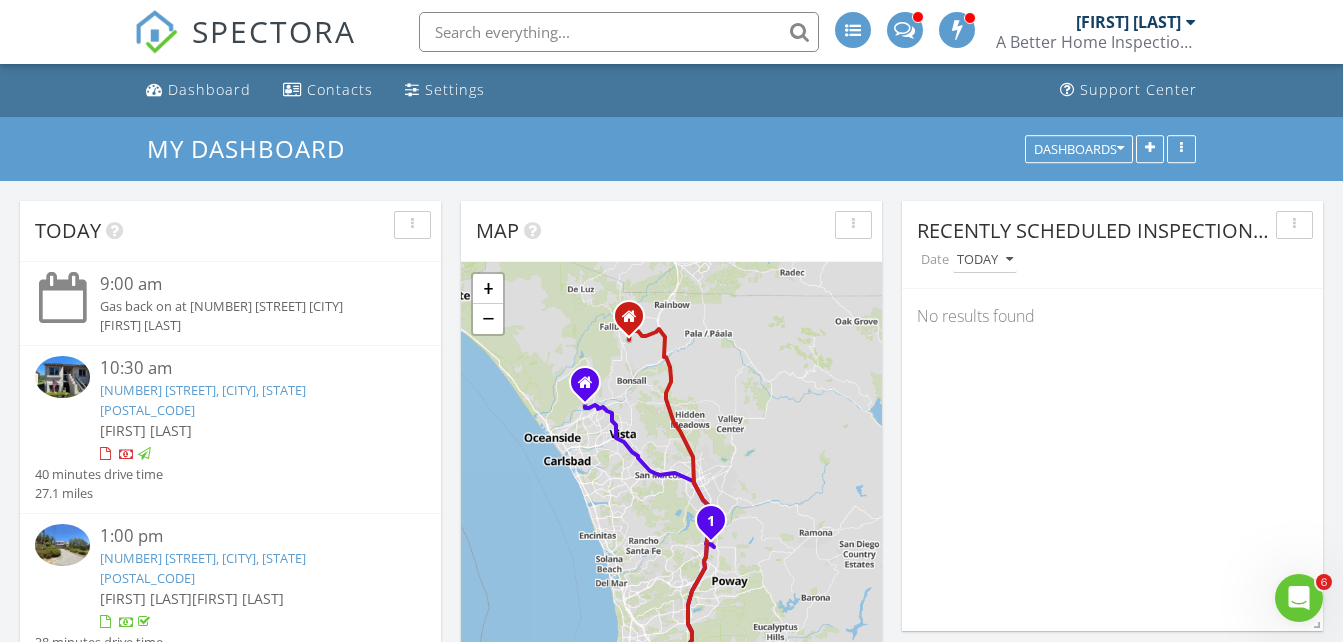 click on "[TIME]
[NUMBER] [STREET], [CITY], [STATE] [POSTAL_CODE]
[FIRST] [LAST]
[DURATION] drive time   [DISTANCE]" at bounding box center [230, 429] 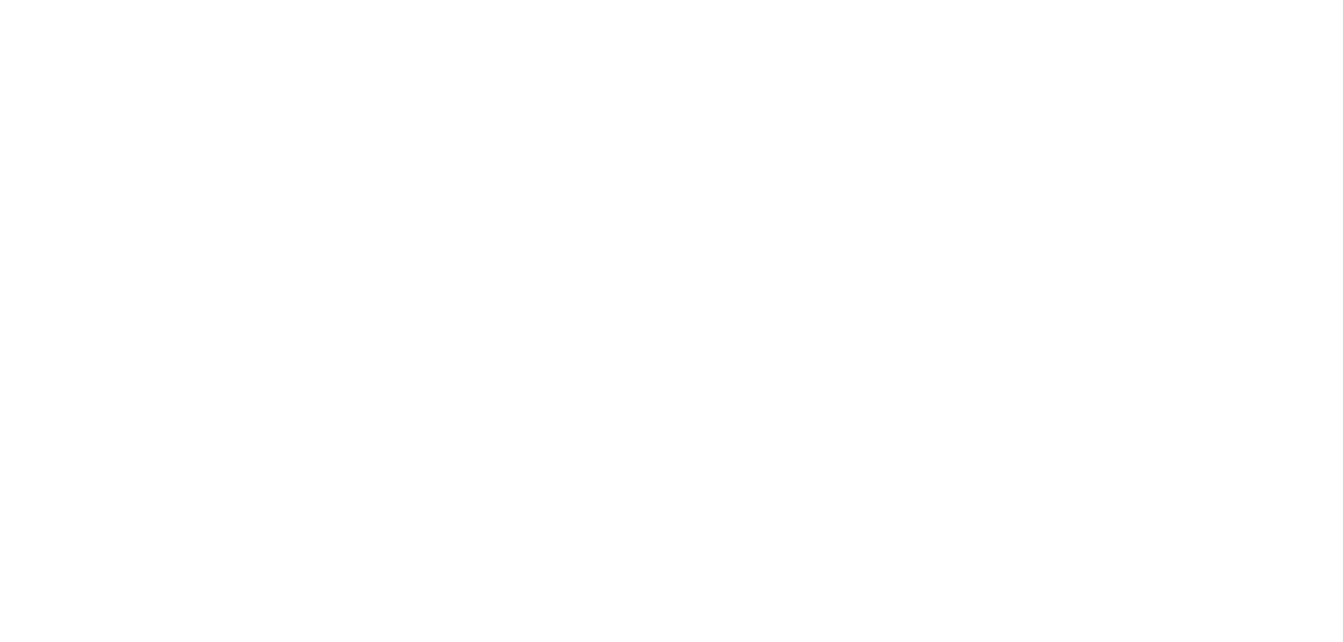scroll, scrollTop: 0, scrollLeft: 0, axis: both 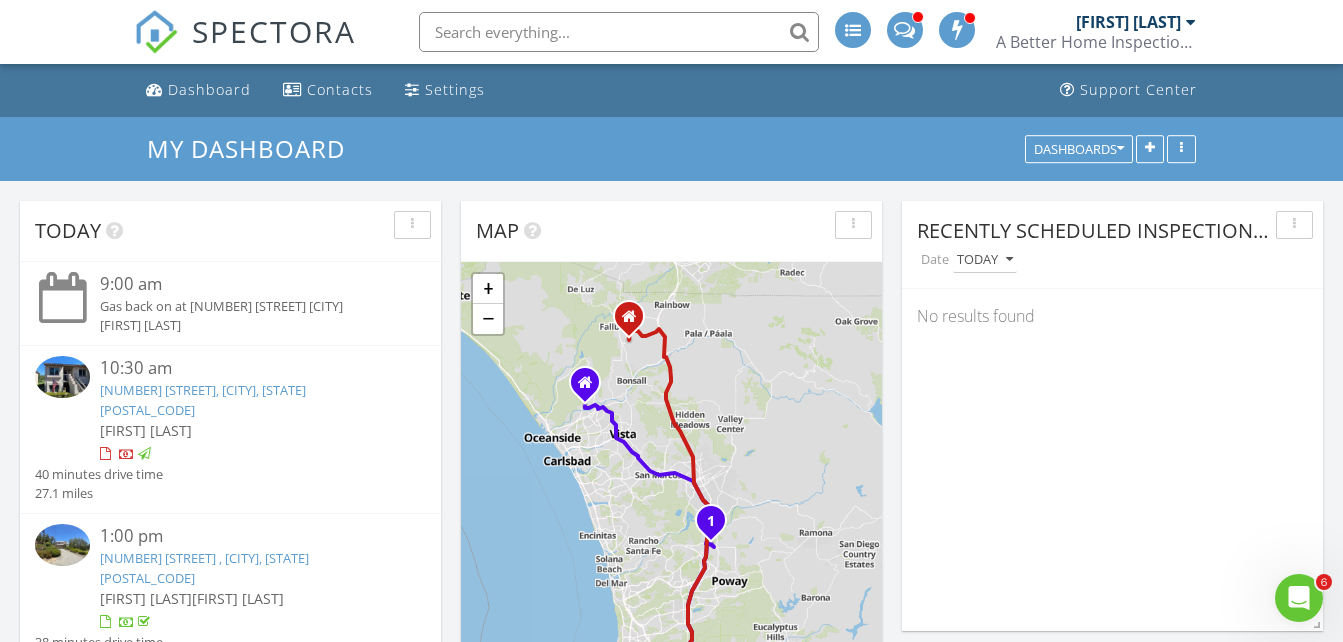 click on "[NUMBER] [STREET] , [CITY] [POSTAL_CODE]" at bounding box center (204, 567) 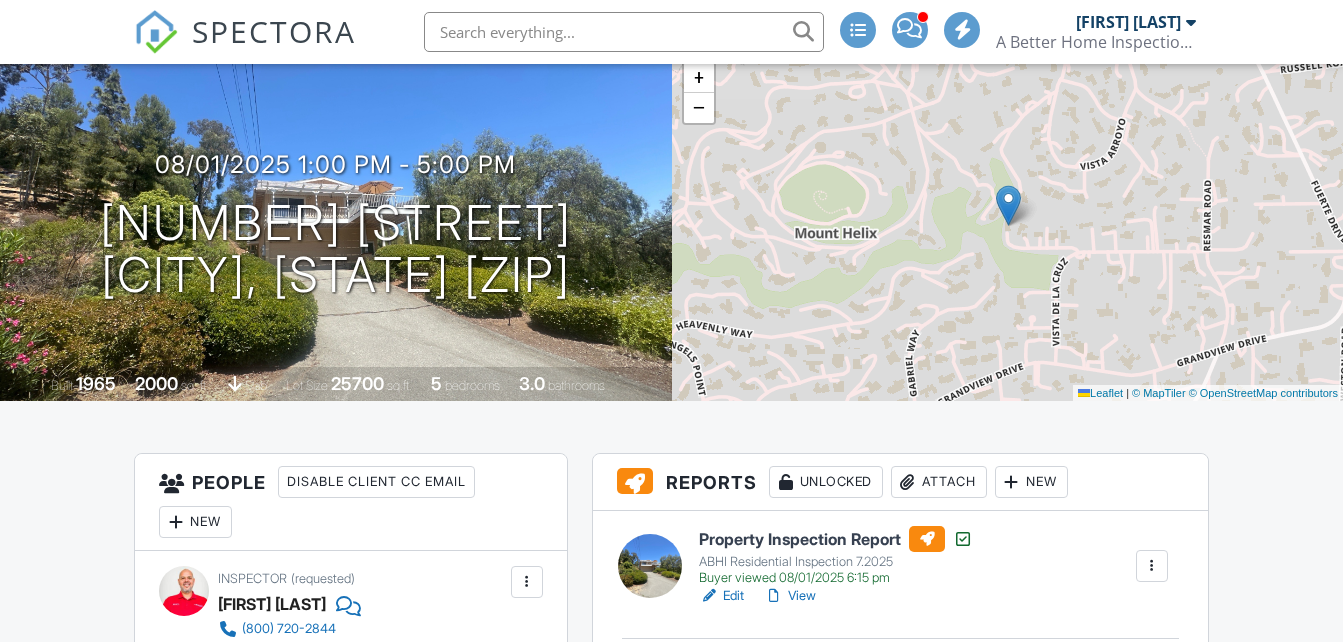 scroll, scrollTop: 205, scrollLeft: 0, axis: vertical 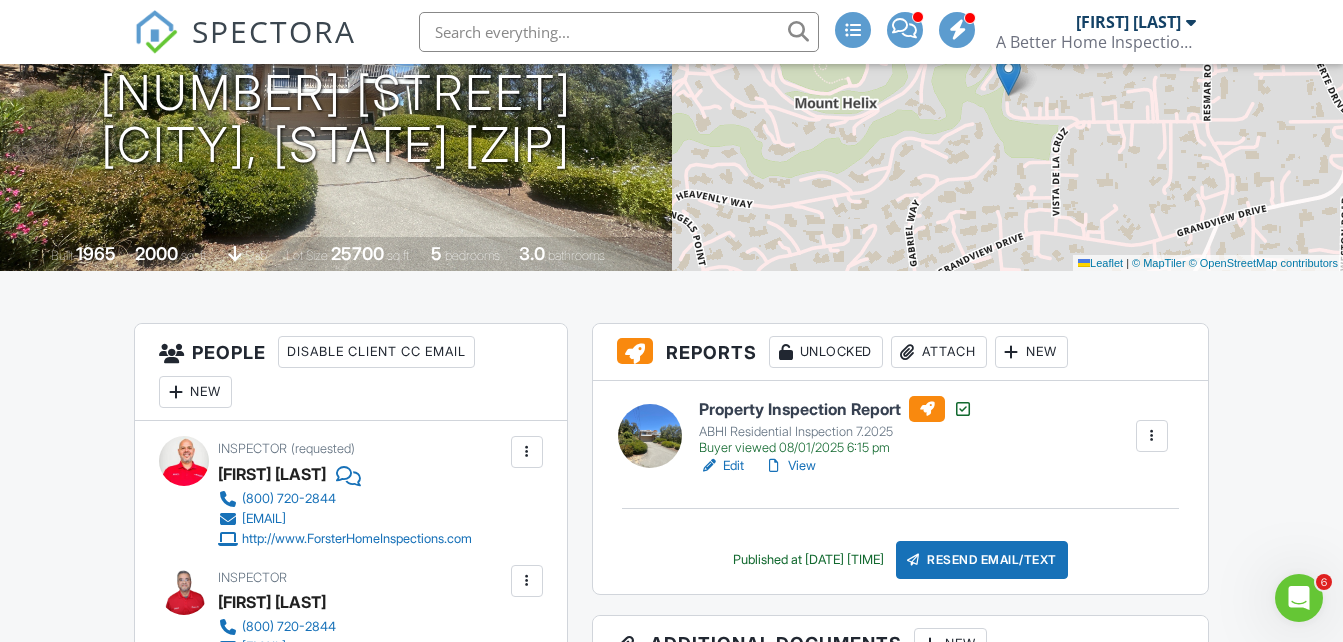 click on "Edit" at bounding box center [721, 466] 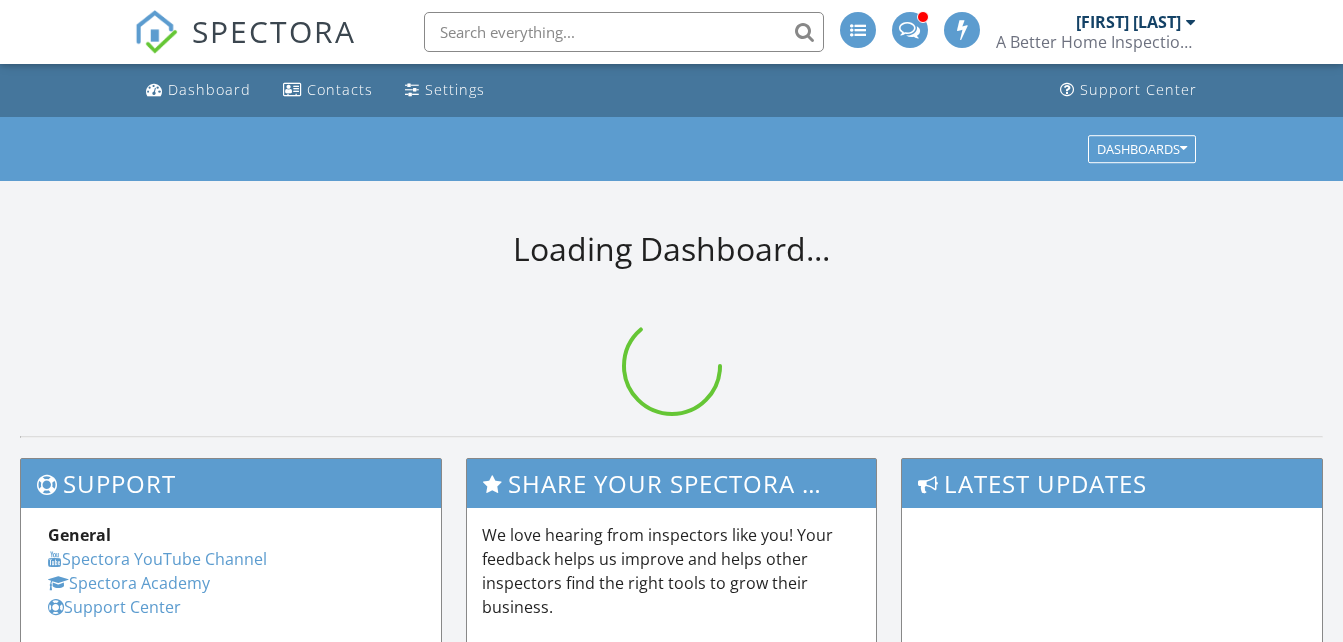 scroll, scrollTop: 0, scrollLeft: 0, axis: both 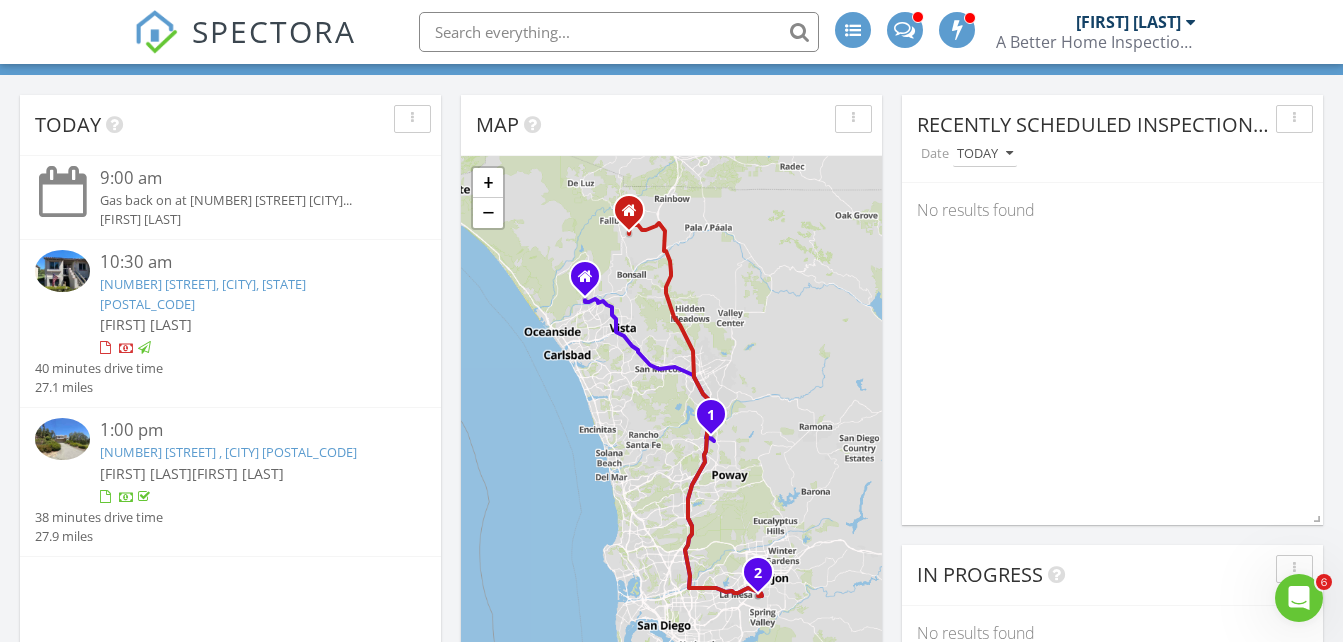 click on "10160 Vista De La Cruz , La Mesa, CA 91941" at bounding box center [228, 452] 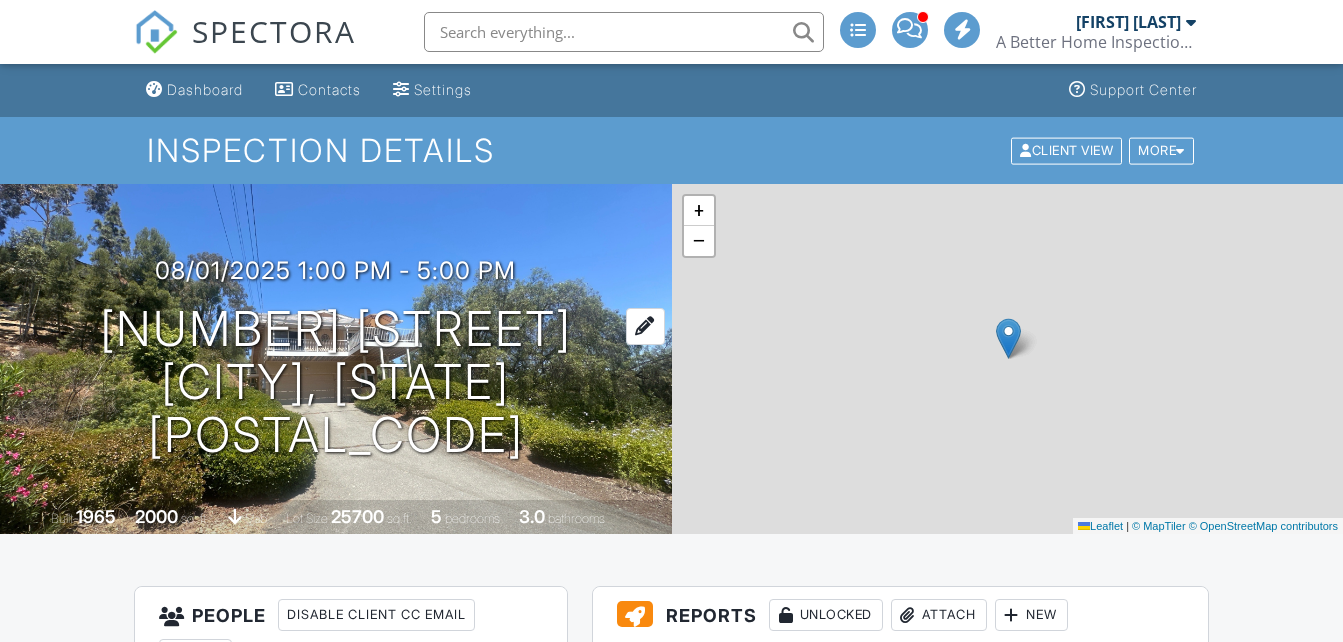 scroll, scrollTop: 383, scrollLeft: 0, axis: vertical 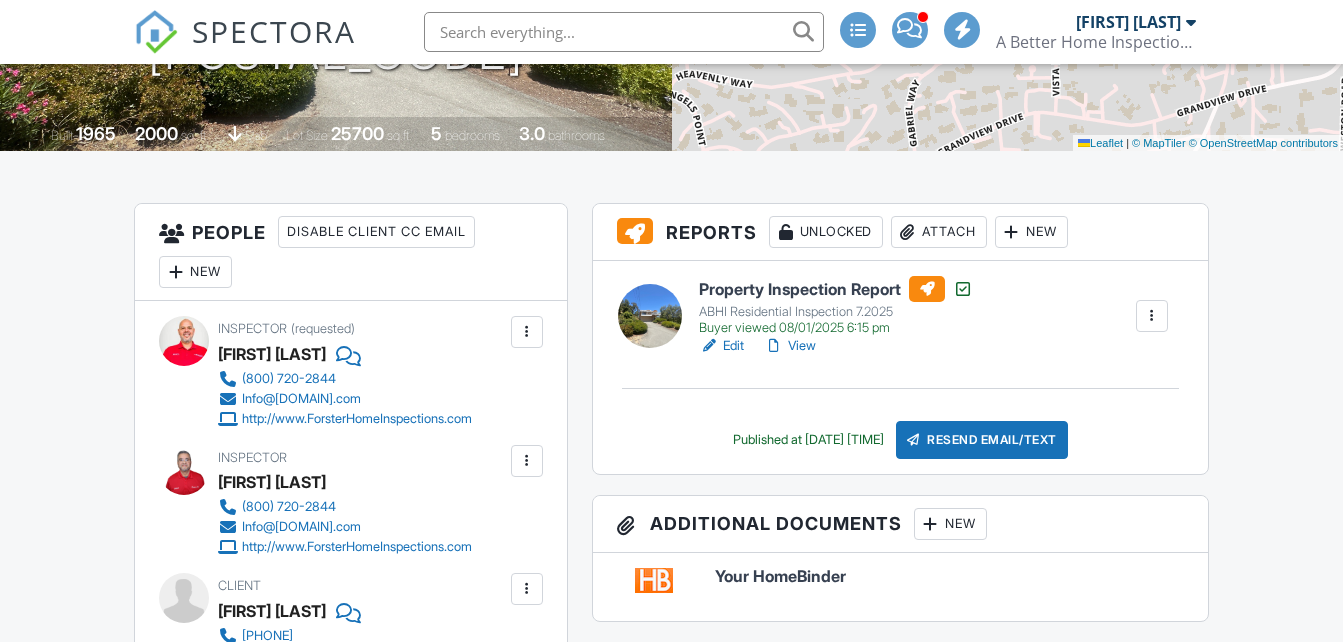 click on "Edit" at bounding box center [721, 346] 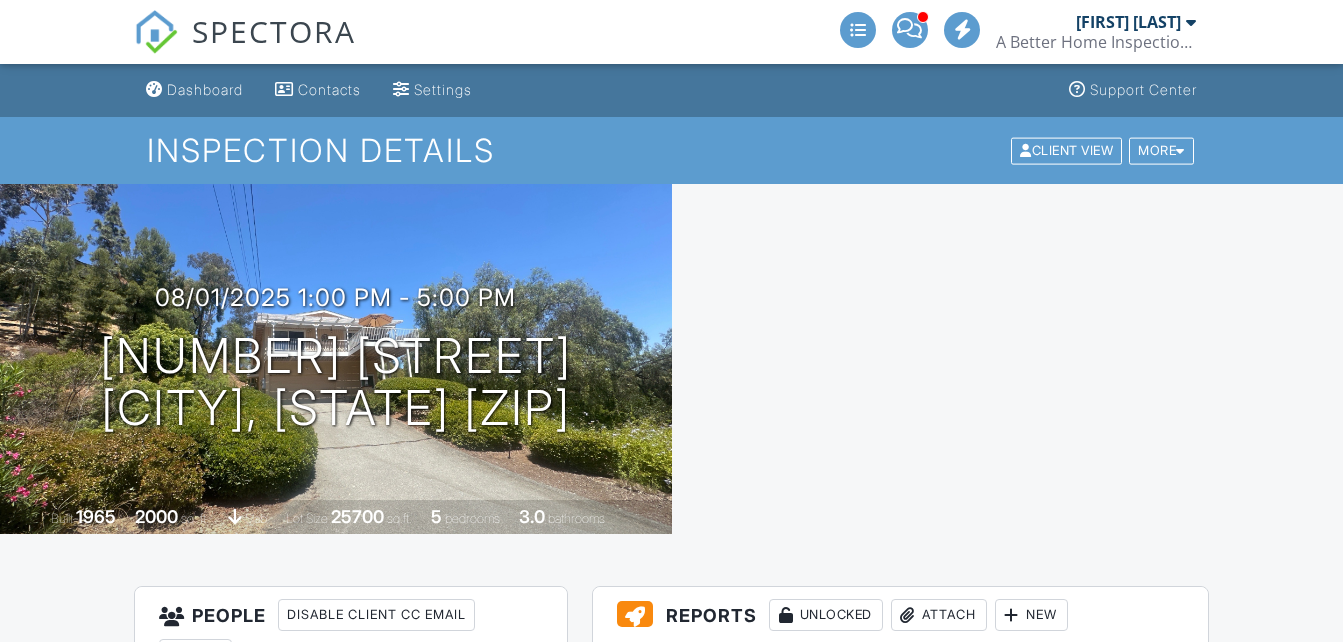 click on "Inspection Details" at bounding box center [671, 150] 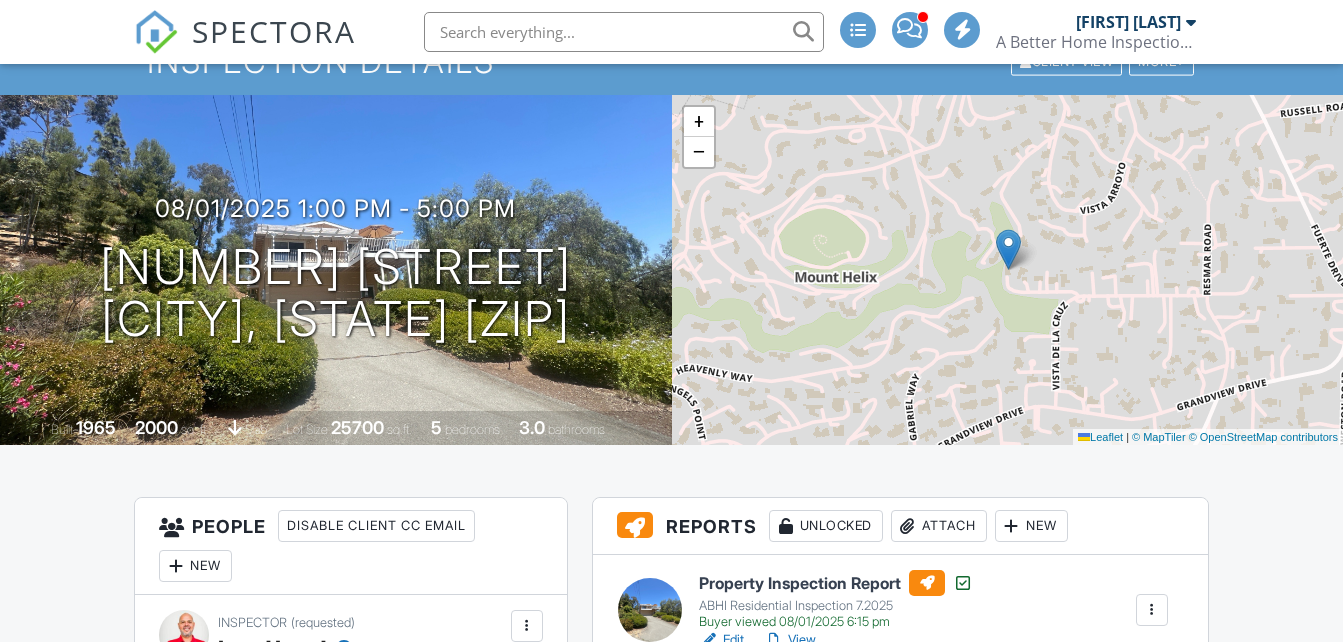 scroll, scrollTop: 473, scrollLeft: 0, axis: vertical 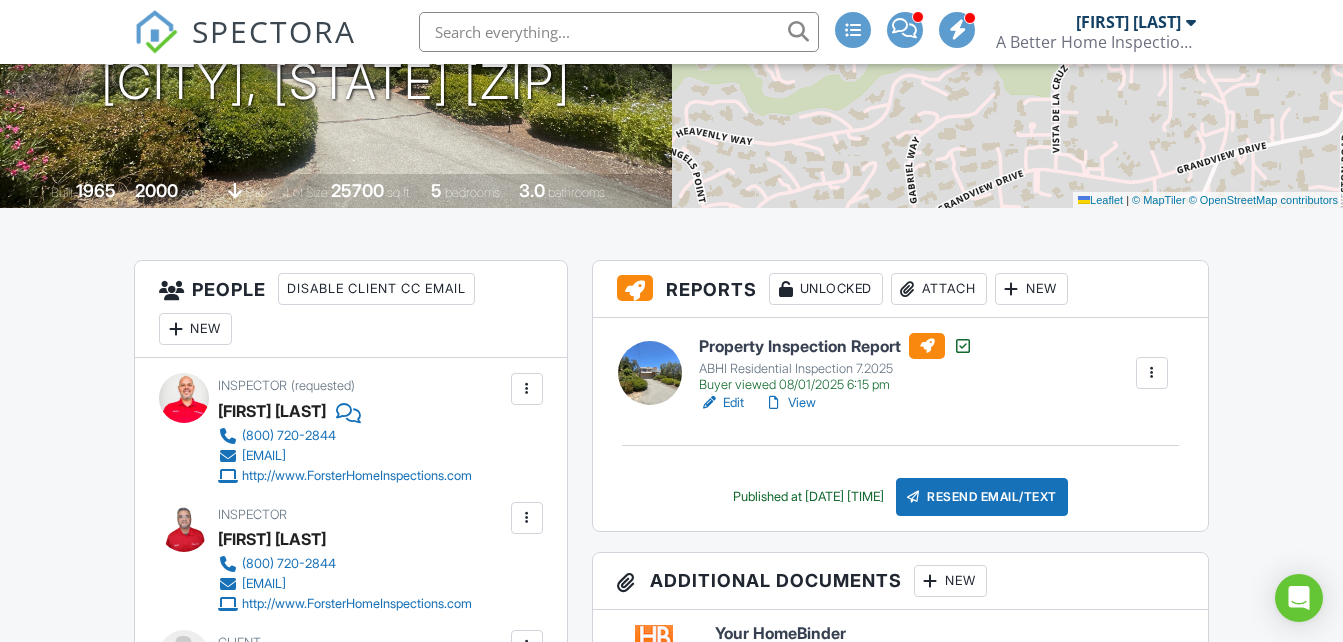 click on "Published at [DATE] [TIME]
Resend Email/Text" at bounding box center [900, 497] 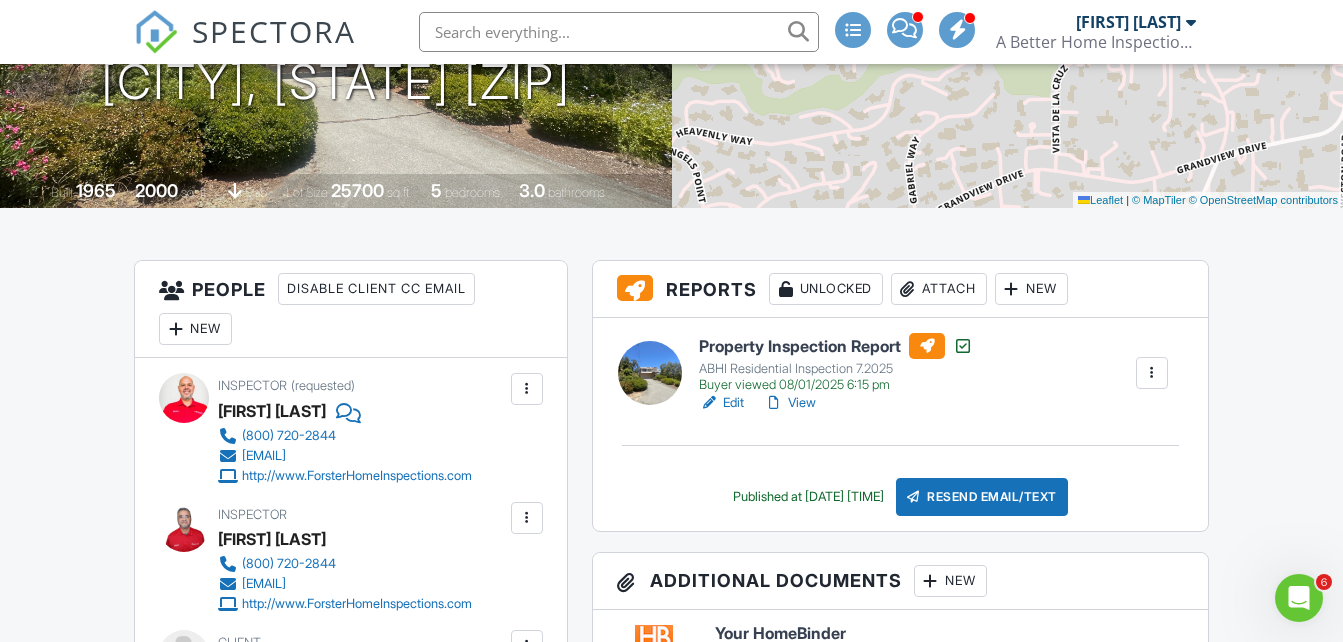 drag, startPoint x: 792, startPoint y: 398, endPoint x: 809, endPoint y: 400, distance: 17.117243 